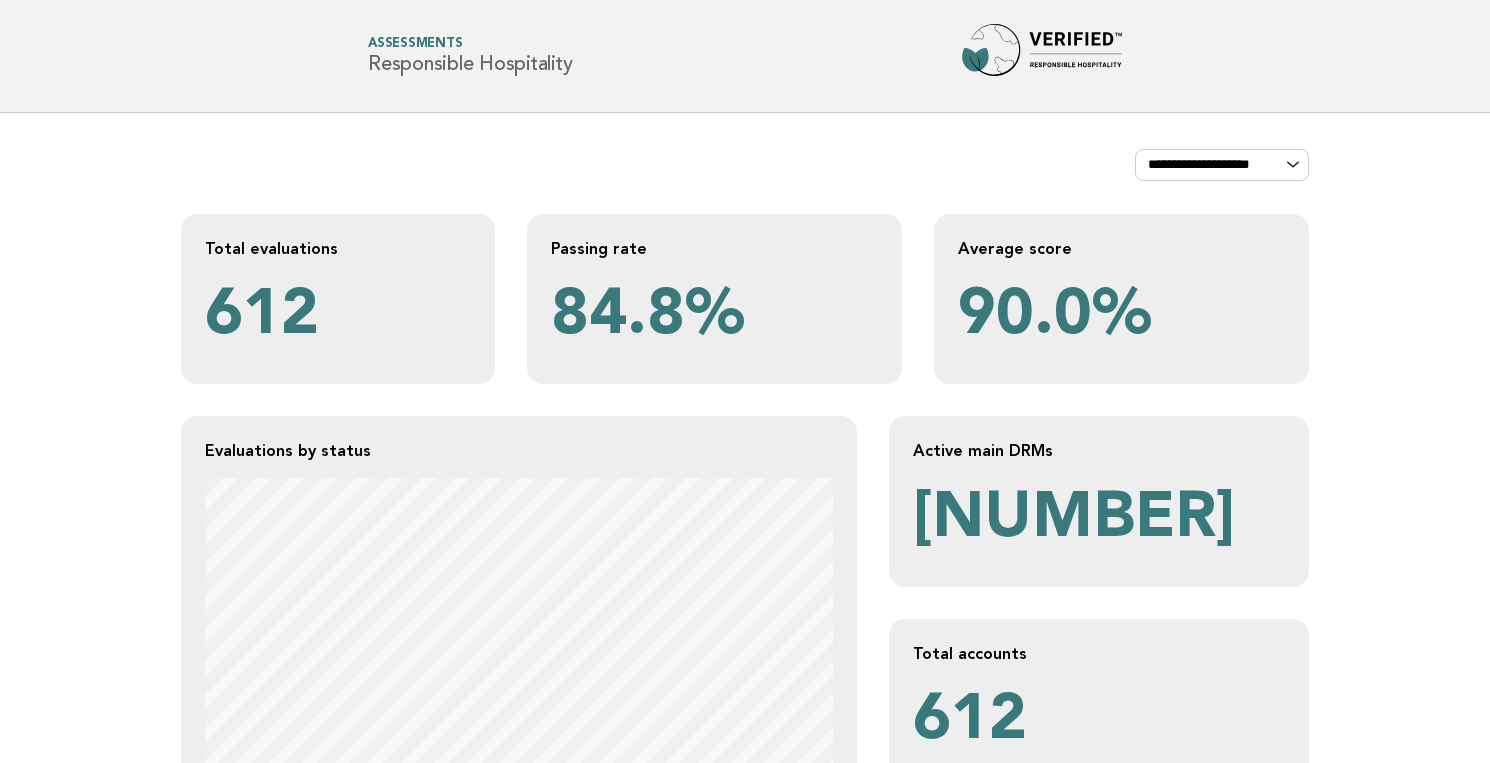 scroll, scrollTop: 569, scrollLeft: 0, axis: vertical 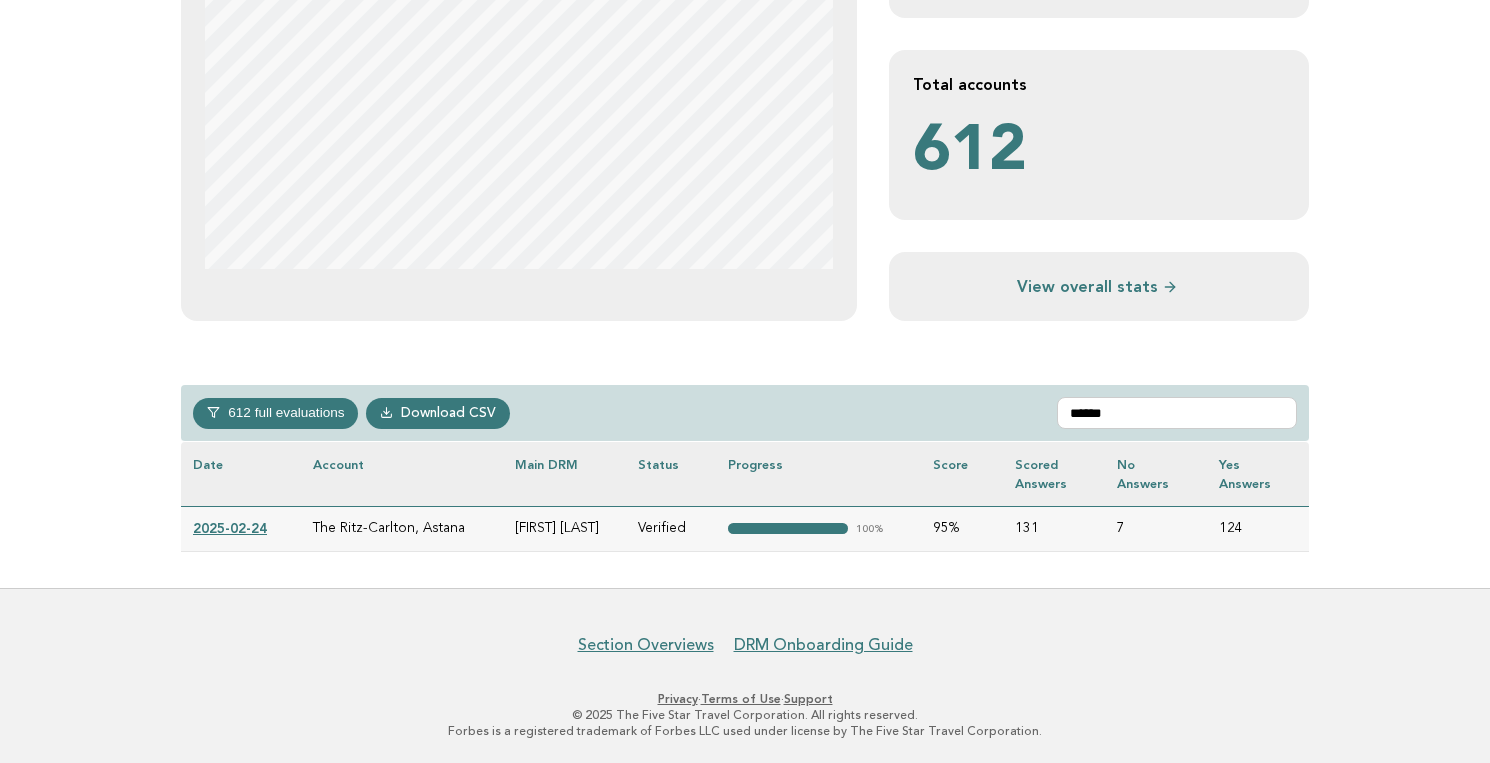 click on "******" at bounding box center (1177, 413) 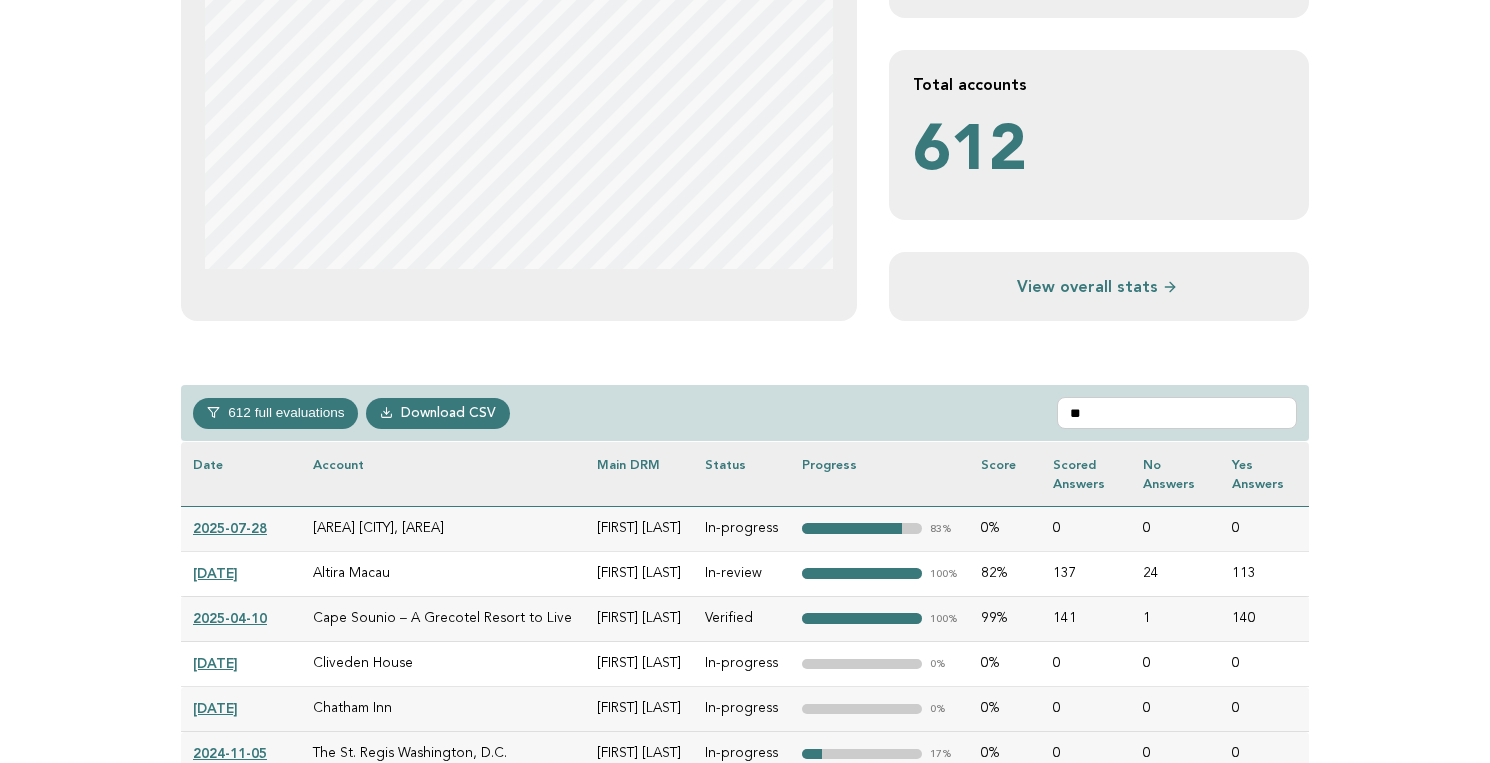 type on "*" 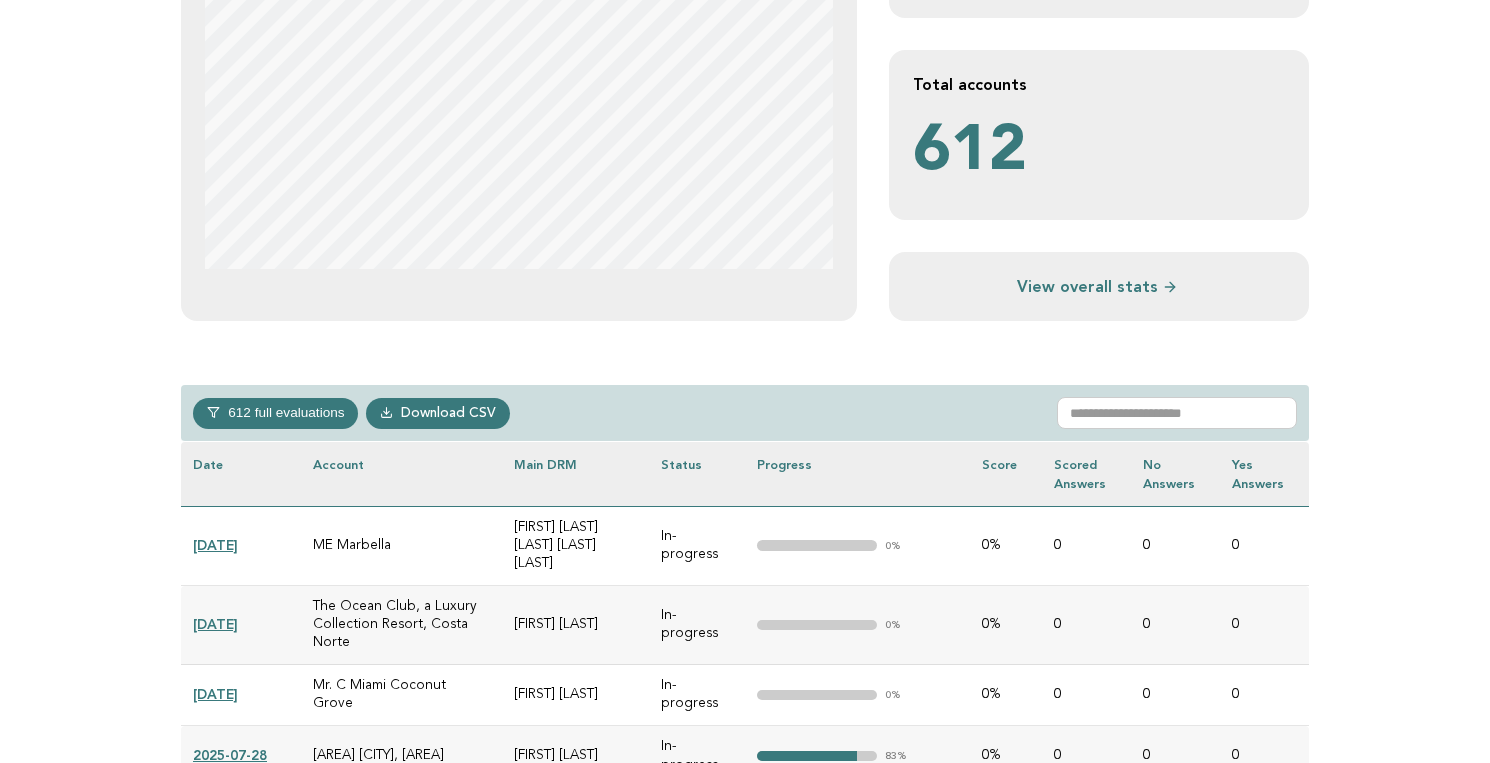 type on "*" 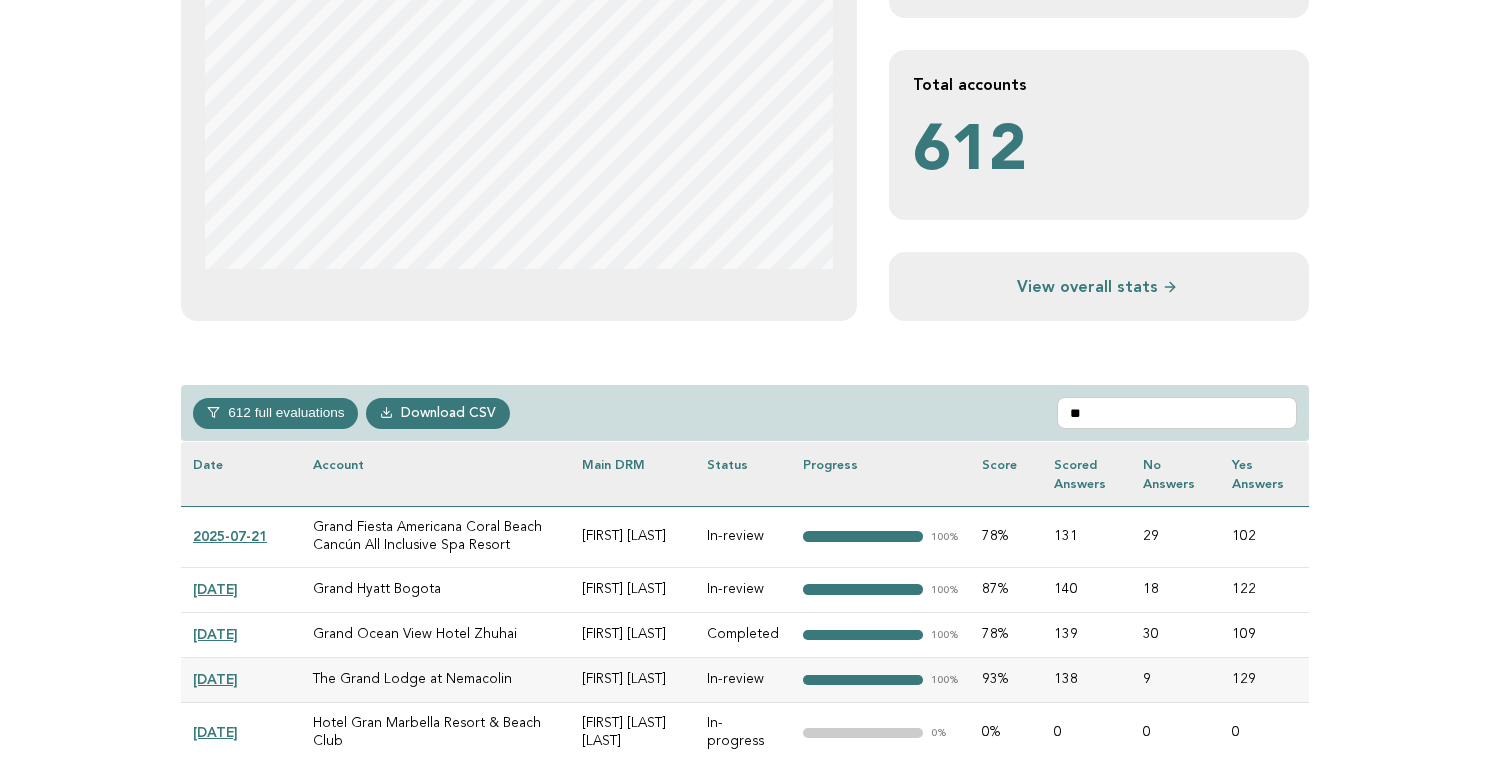type on "*" 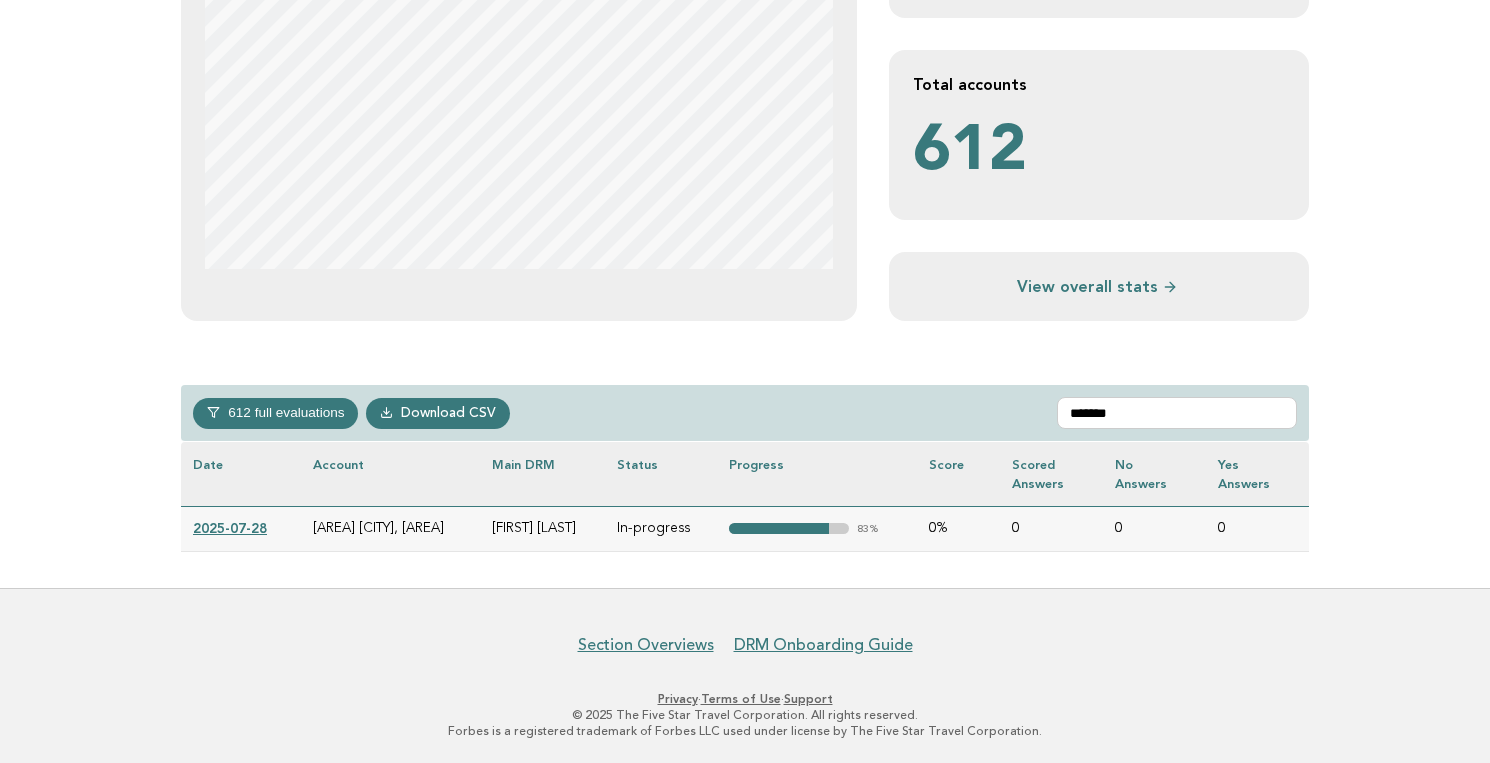 type on "*******" 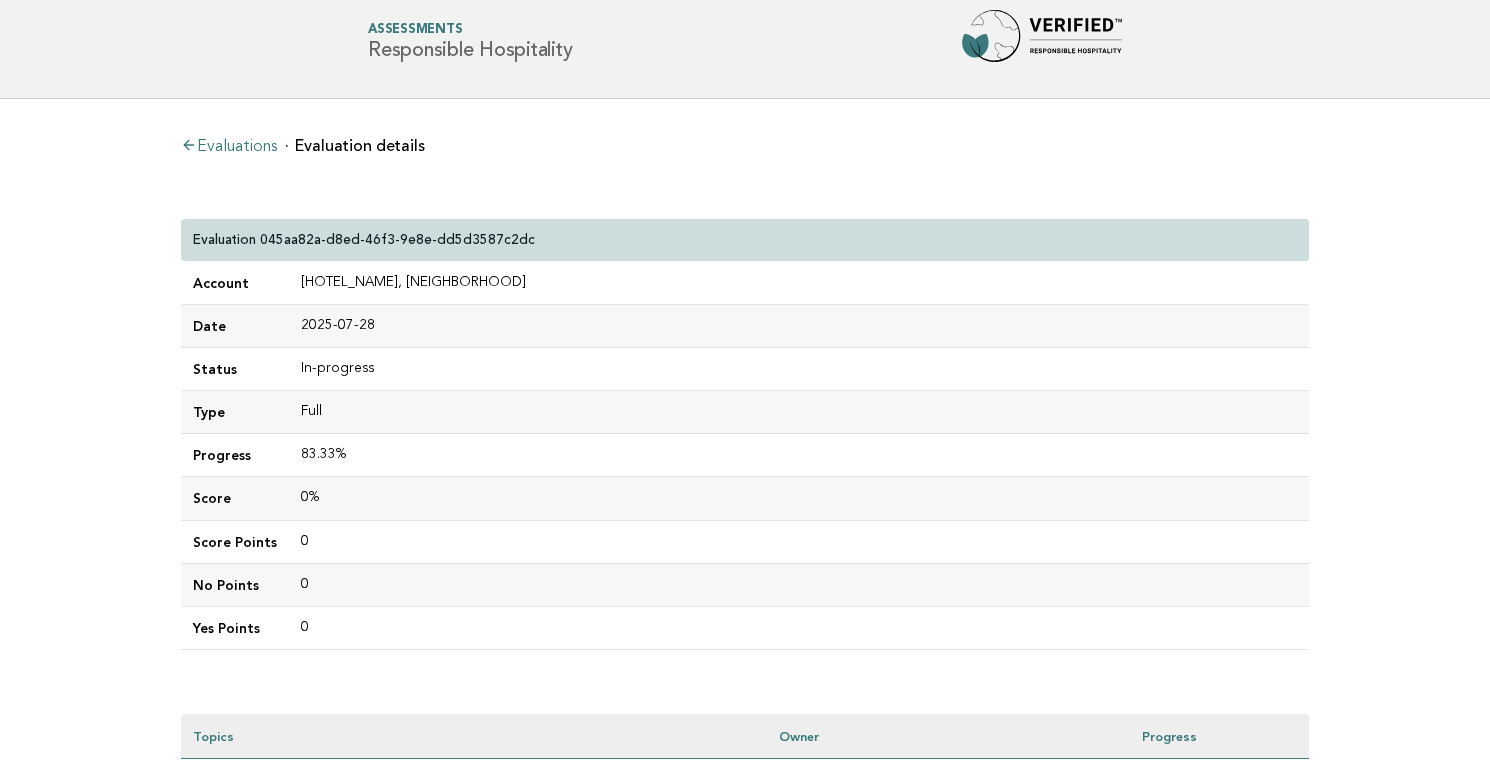 scroll, scrollTop: 0, scrollLeft: 0, axis: both 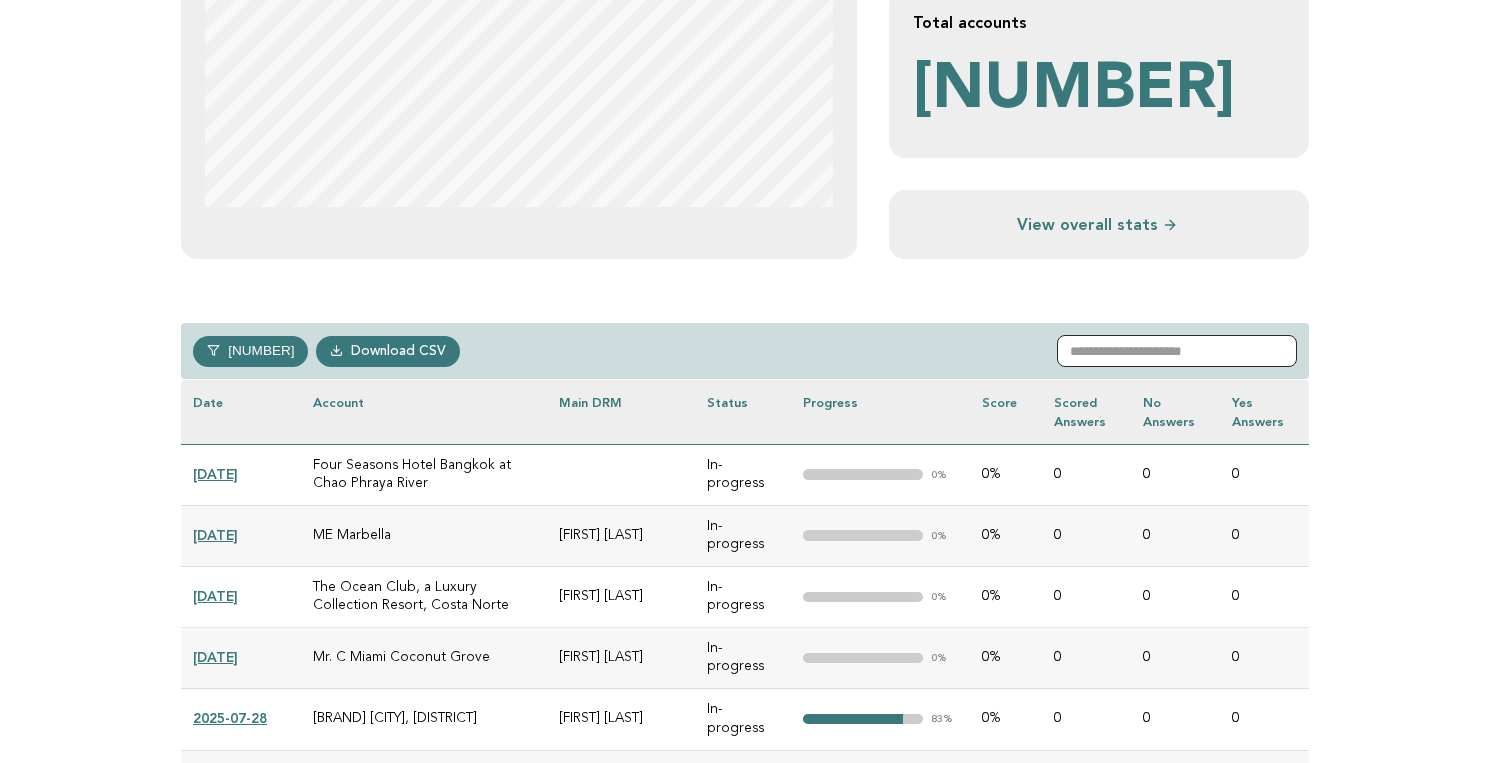 click at bounding box center [1177, 351] 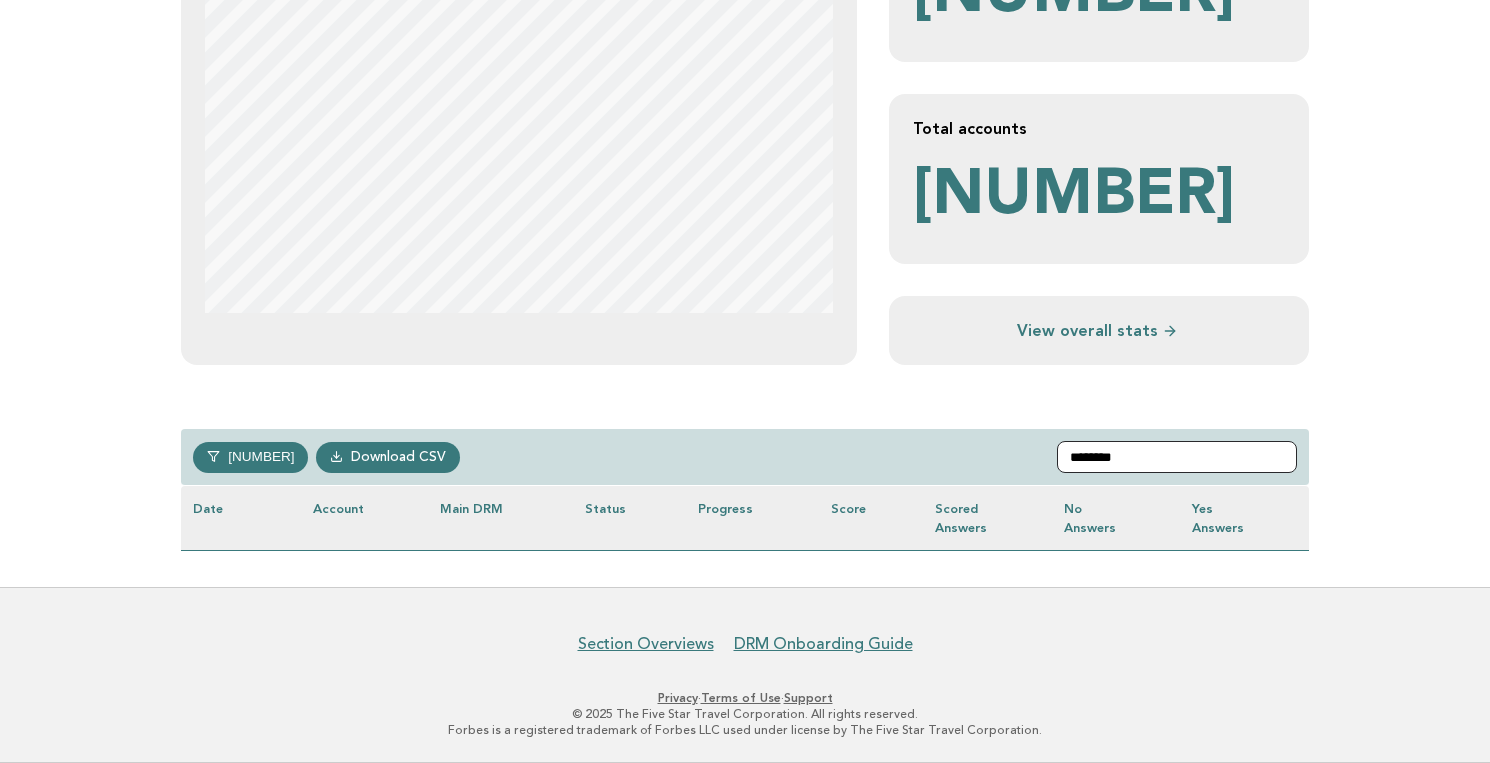 scroll, scrollTop: 586, scrollLeft: 0, axis: vertical 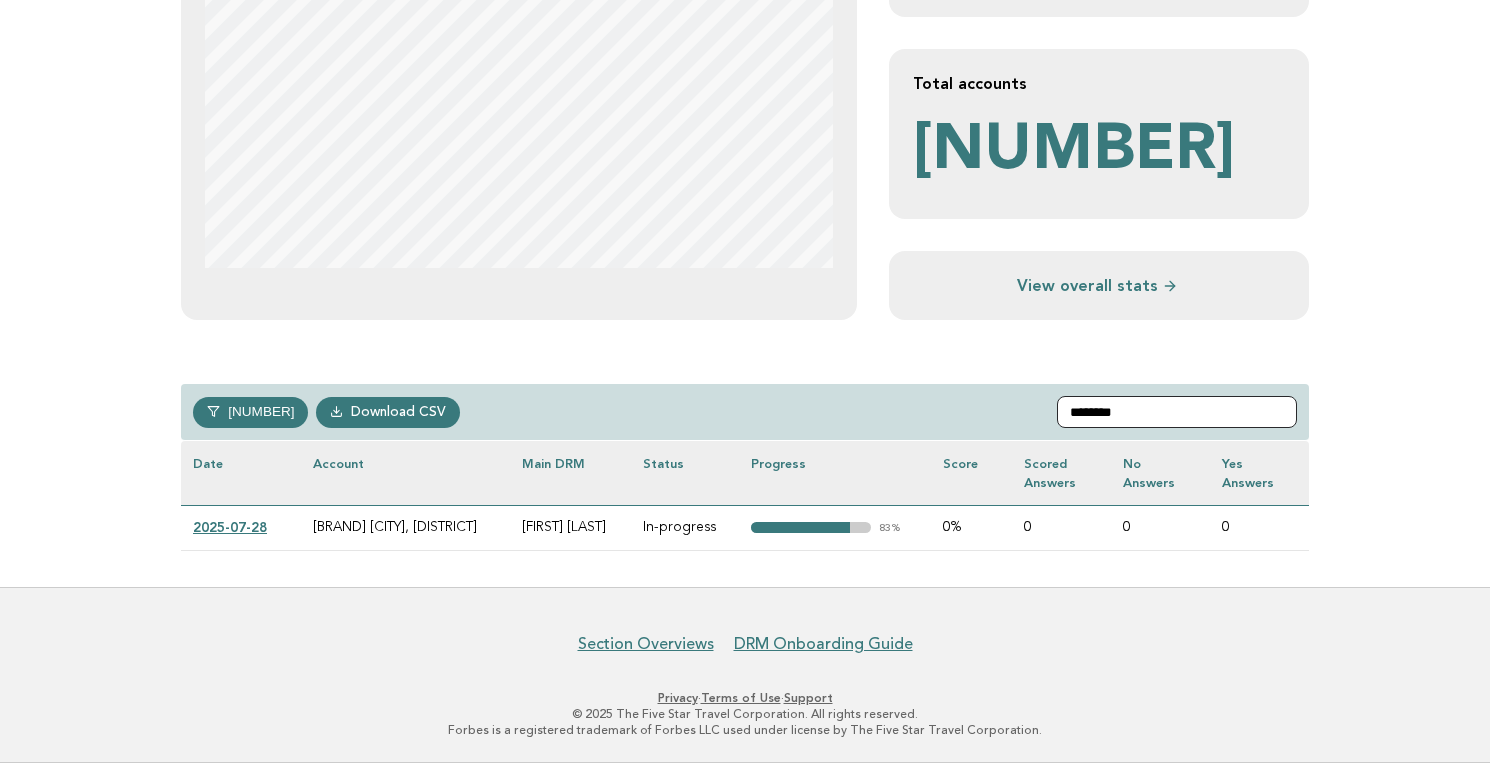 click on "**********" at bounding box center [1177, 412] 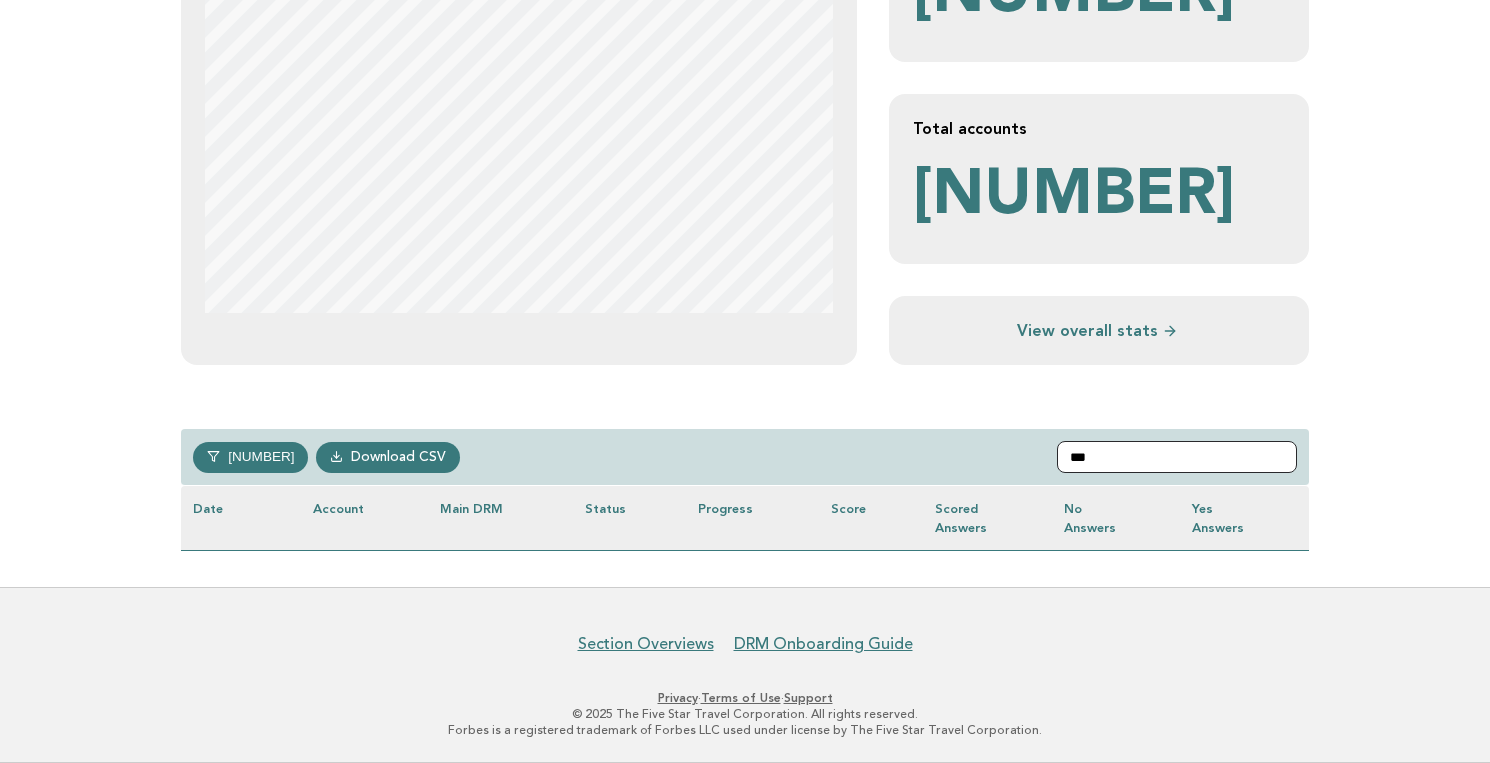 scroll, scrollTop: 631, scrollLeft: 0, axis: vertical 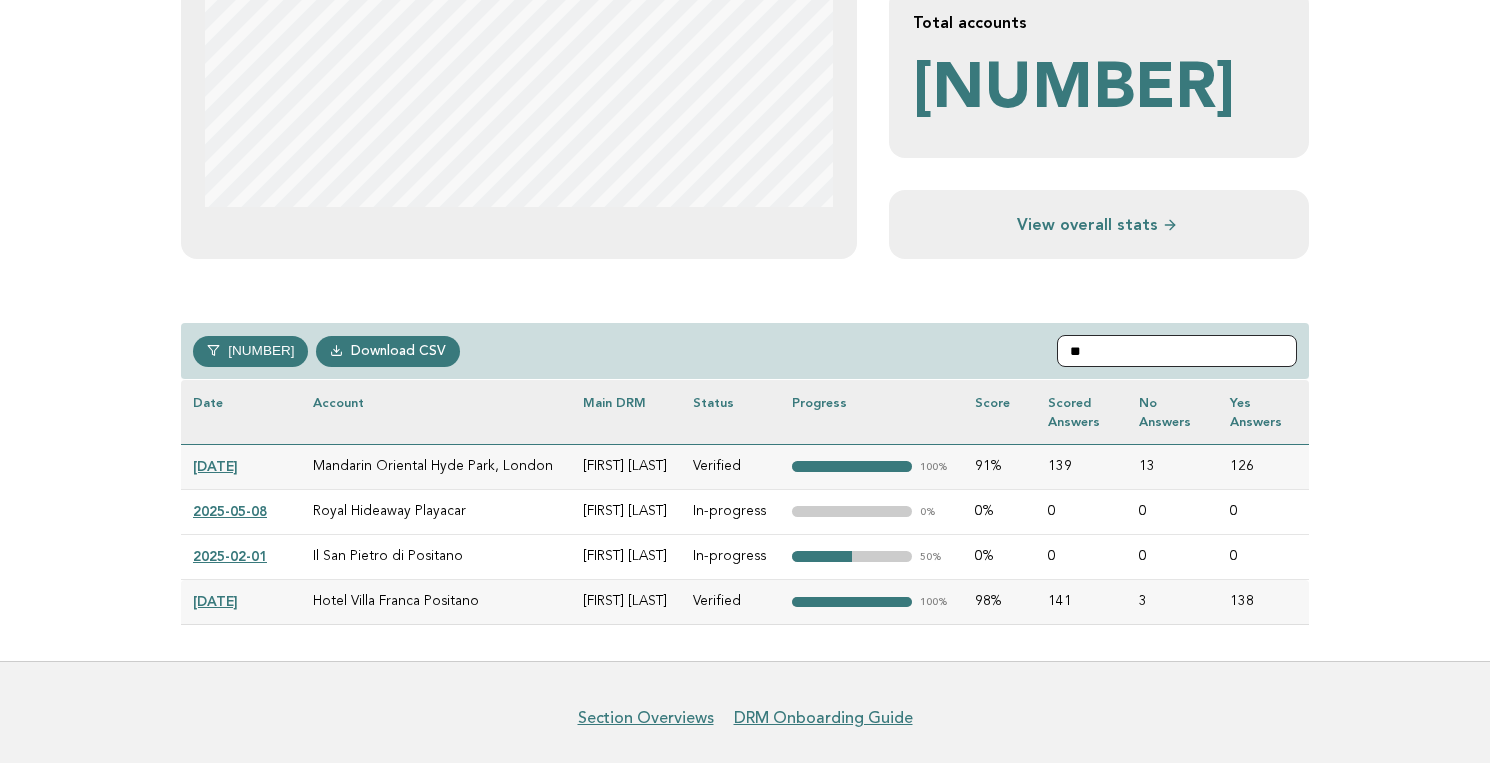 type on "*" 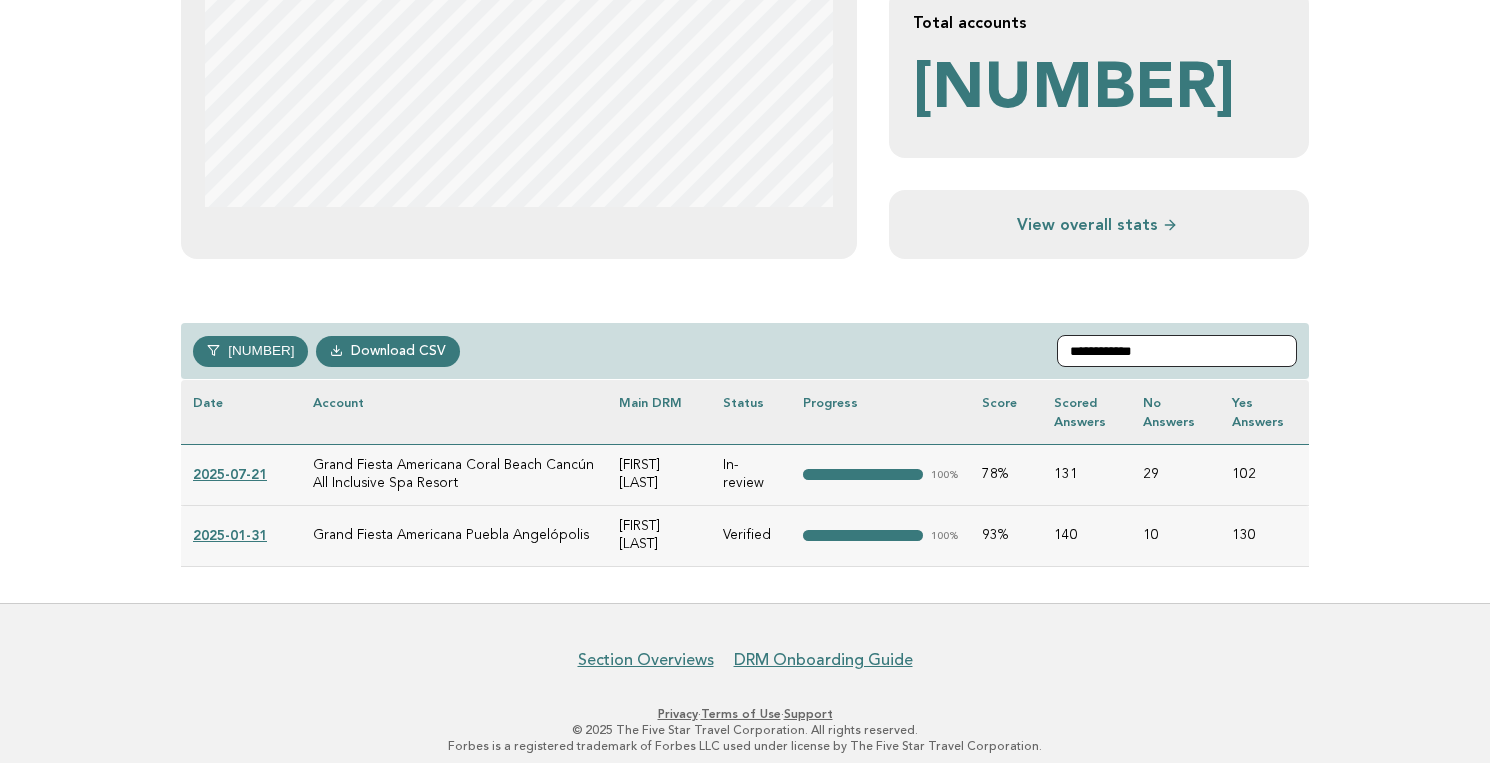 click on "**********" at bounding box center [1177, 351] 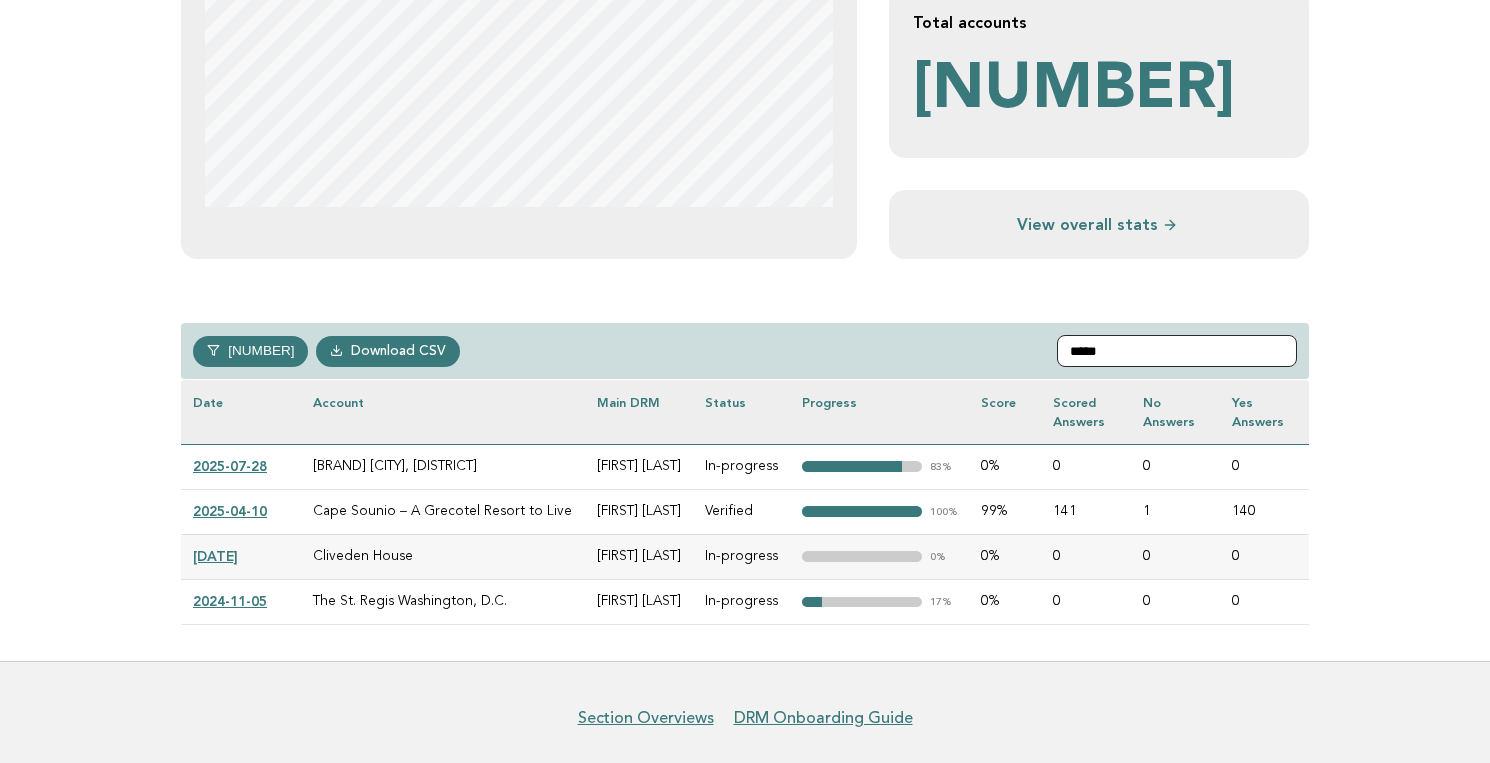 scroll, scrollTop: 586, scrollLeft: 0, axis: vertical 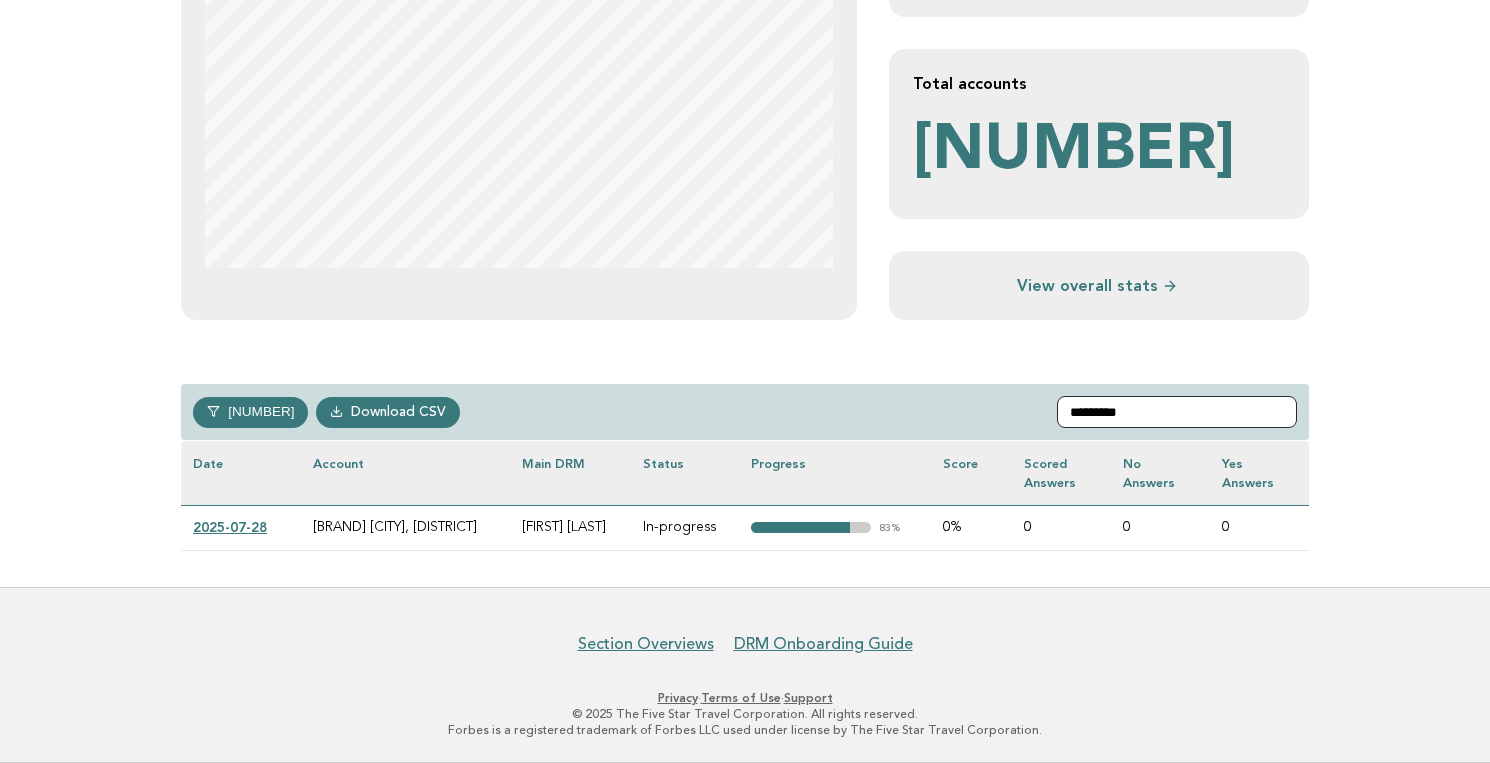 click on "*********" at bounding box center [1177, 412] 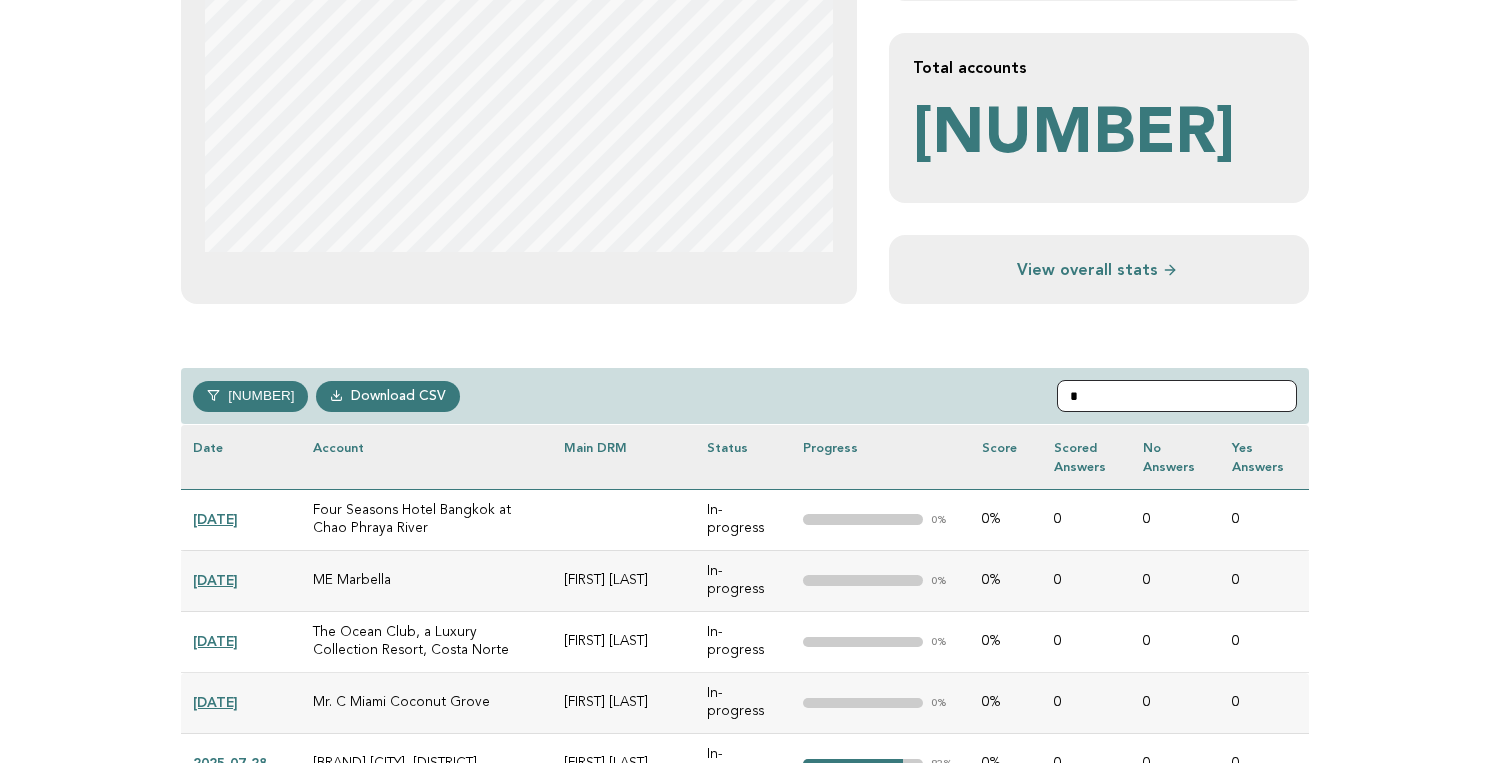 scroll, scrollTop: 631, scrollLeft: 0, axis: vertical 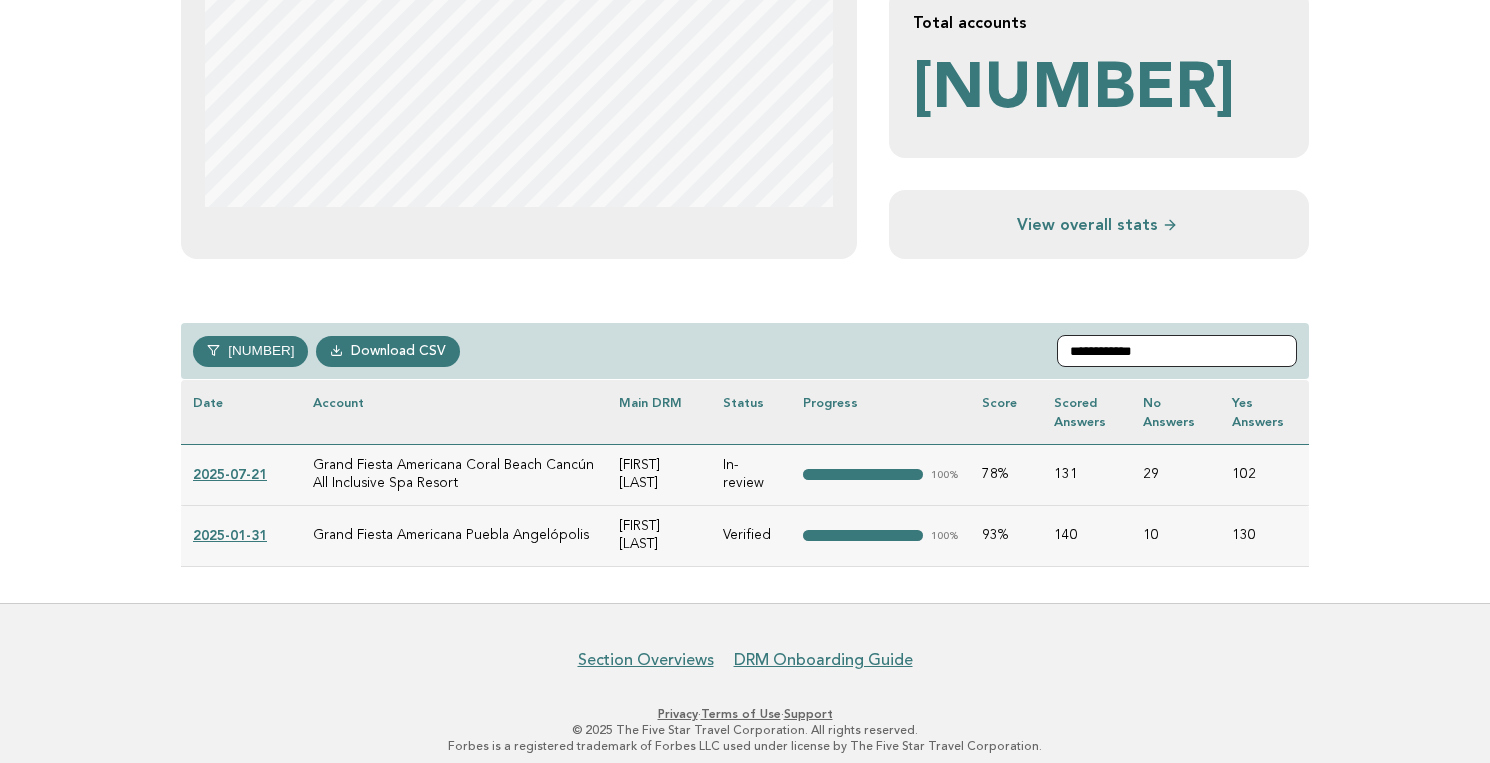 click on "**********" at bounding box center (1177, 351) 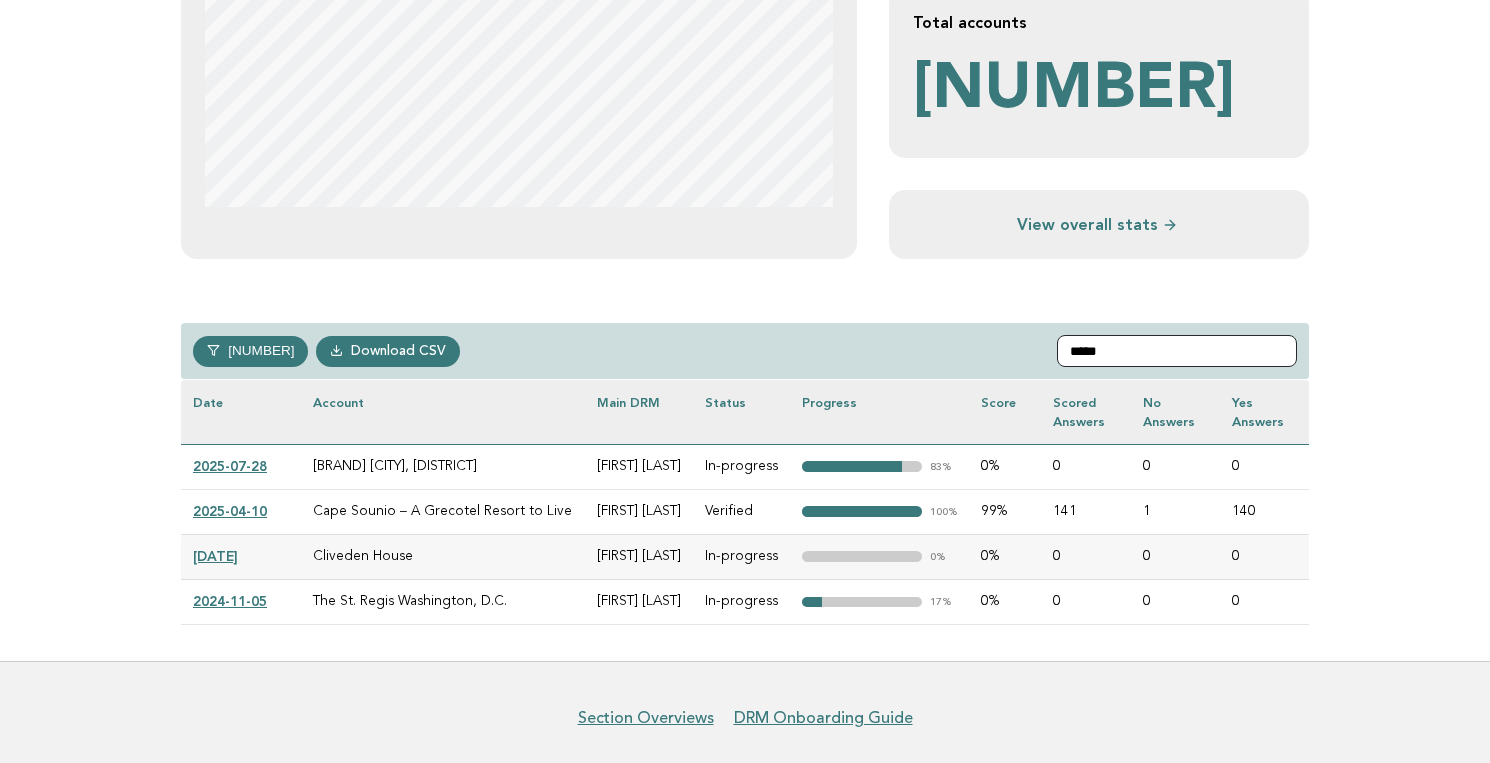 scroll, scrollTop: 586, scrollLeft: 0, axis: vertical 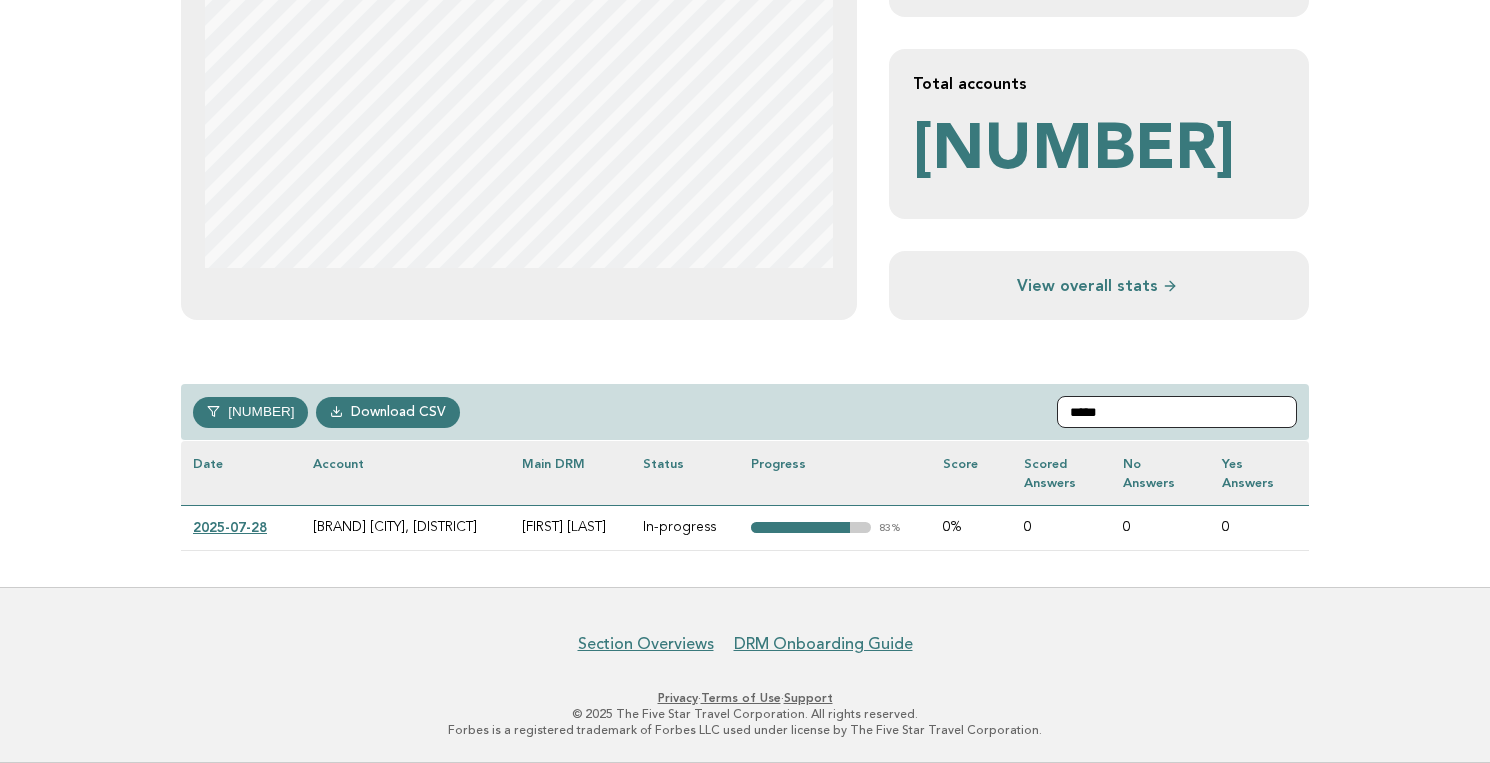 type on "****" 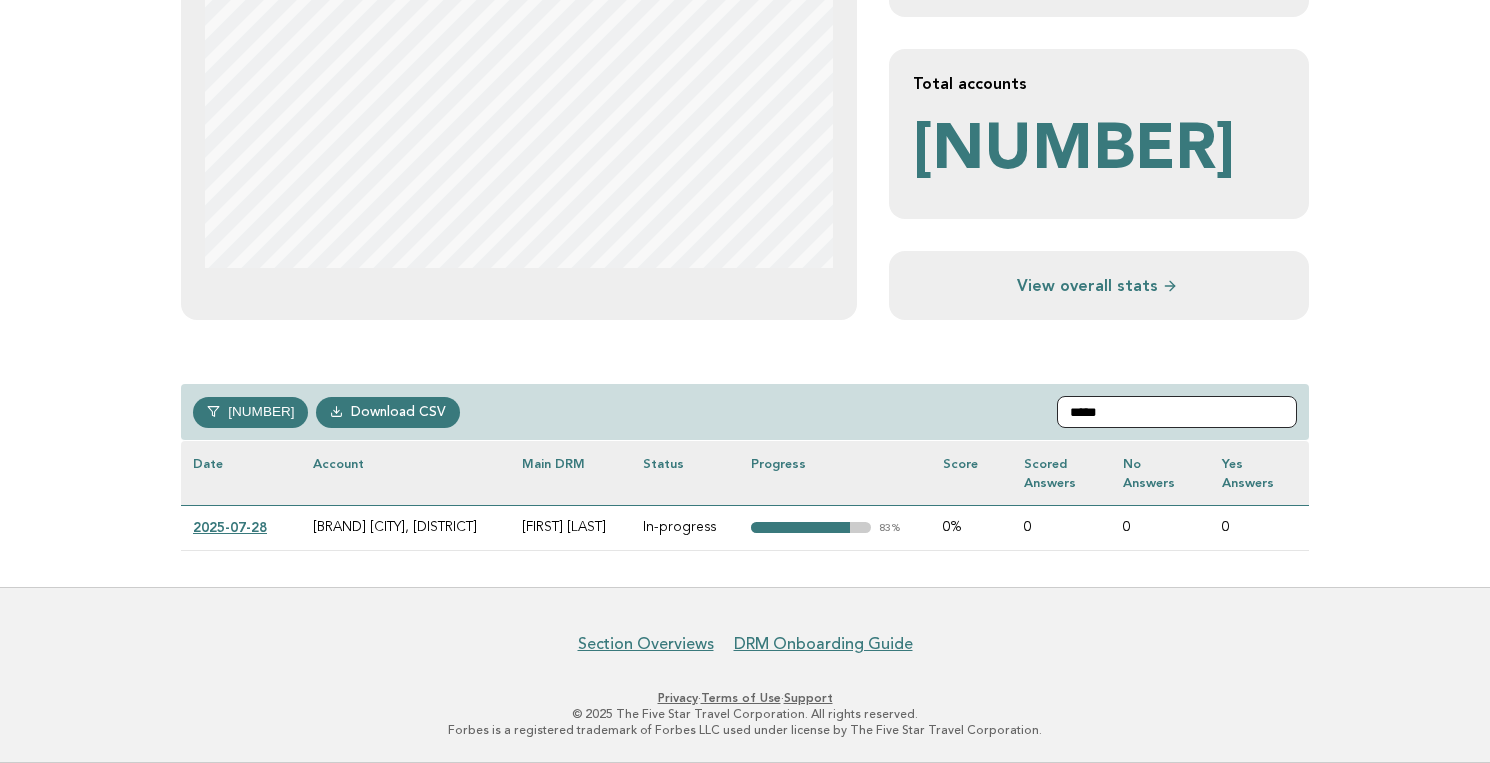 scroll, scrollTop: 586, scrollLeft: 0, axis: vertical 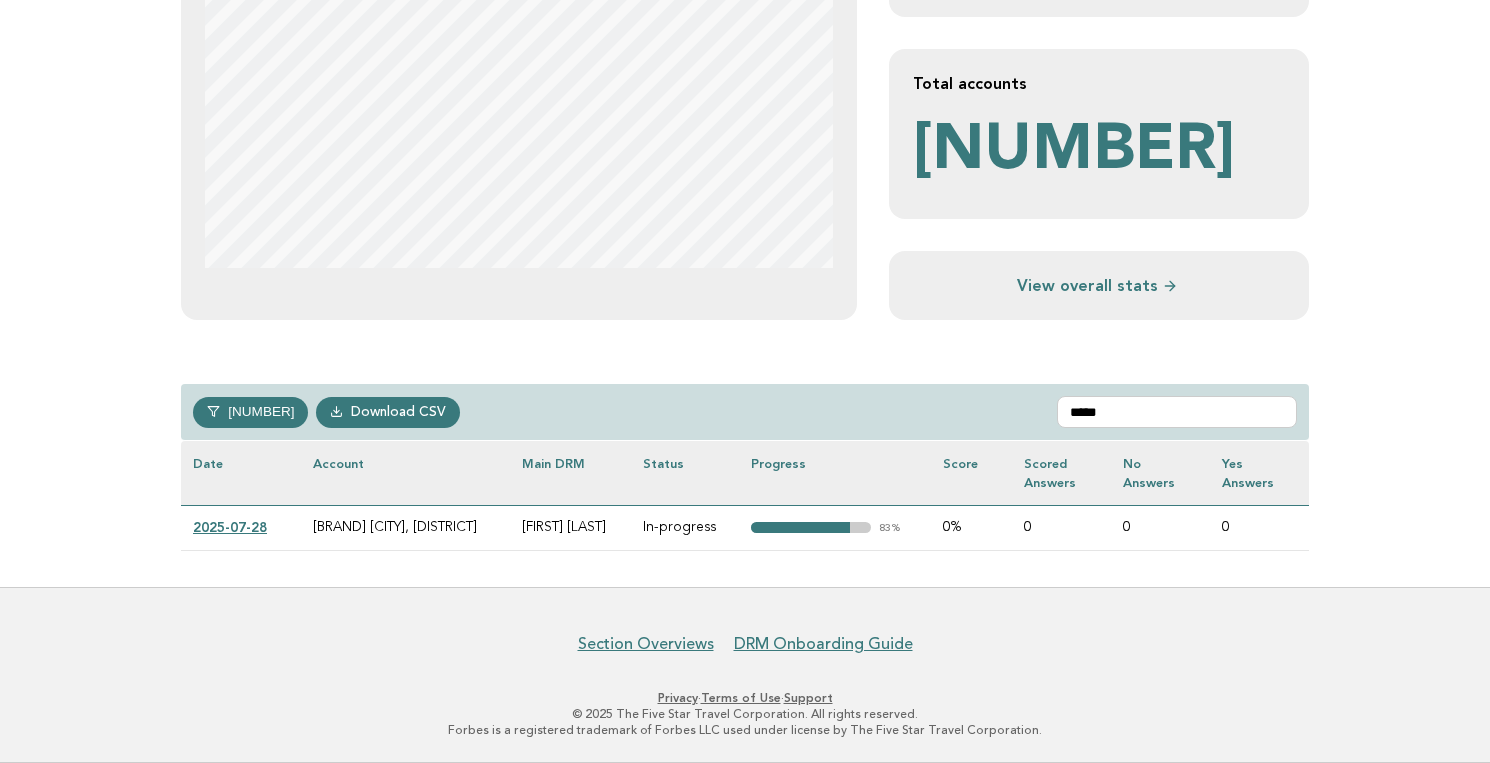 click on "2025-07-28" at bounding box center (241, 527) 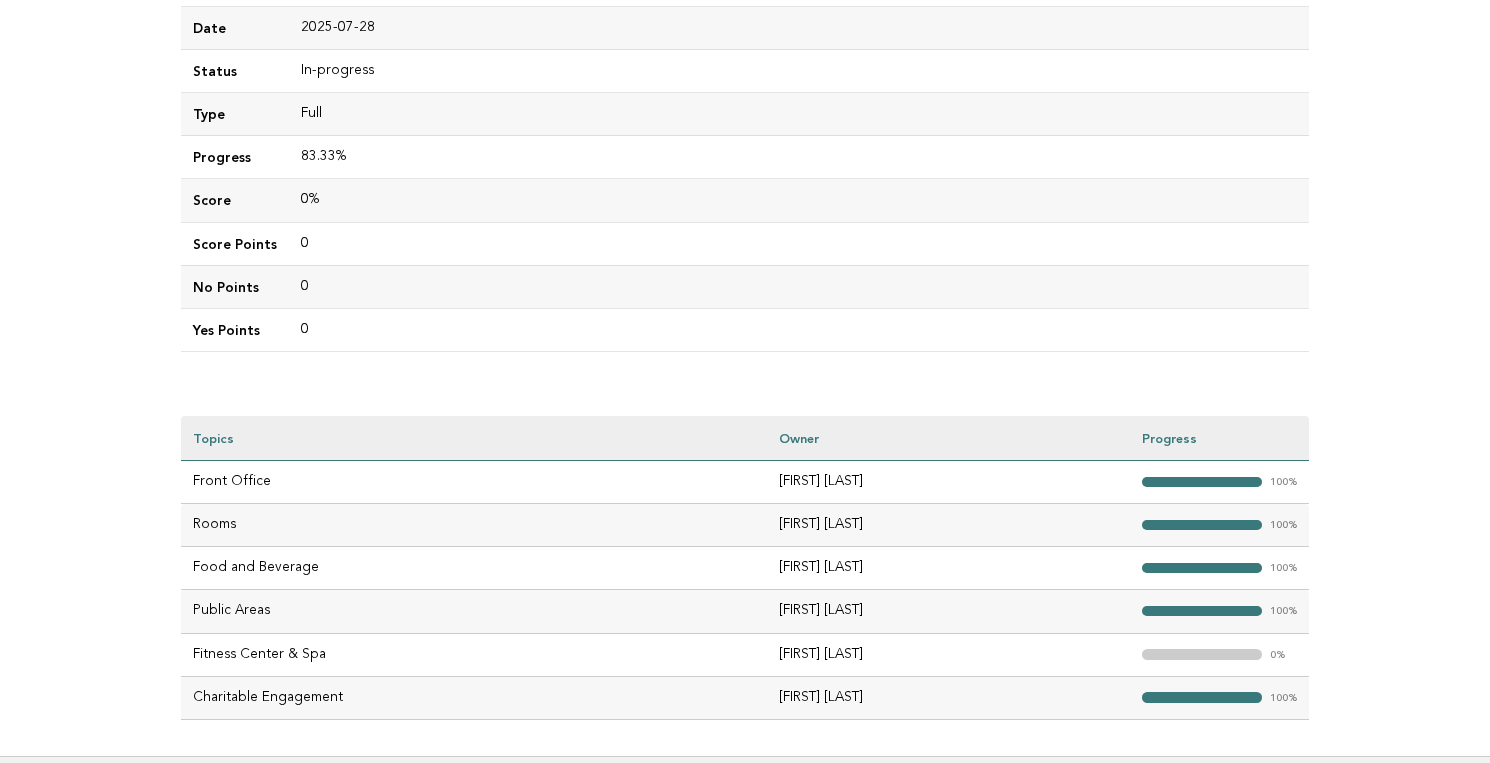 scroll, scrollTop: 0, scrollLeft: 0, axis: both 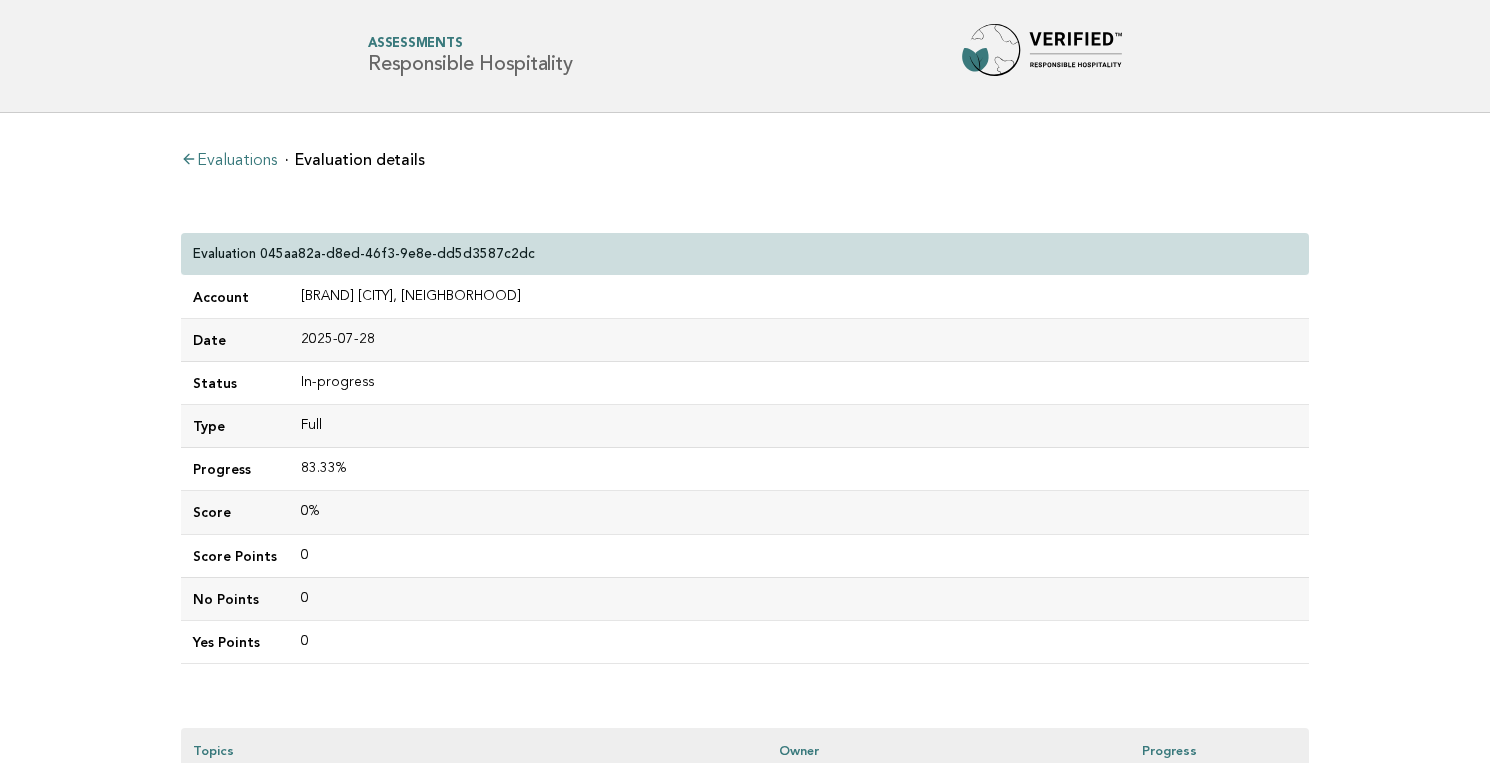 click on "Evaluations" at bounding box center [229, 161] 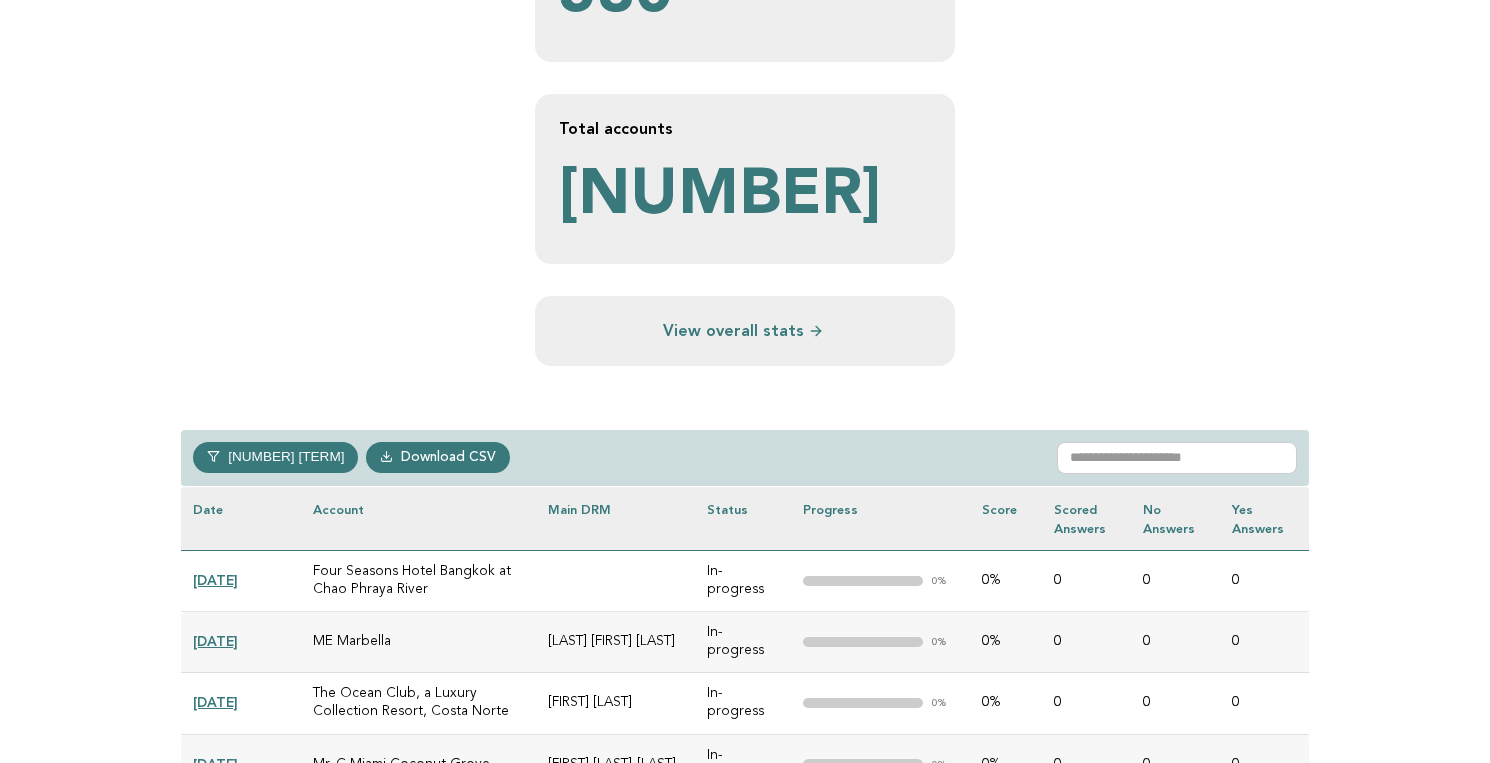 scroll, scrollTop: 878, scrollLeft: 0, axis: vertical 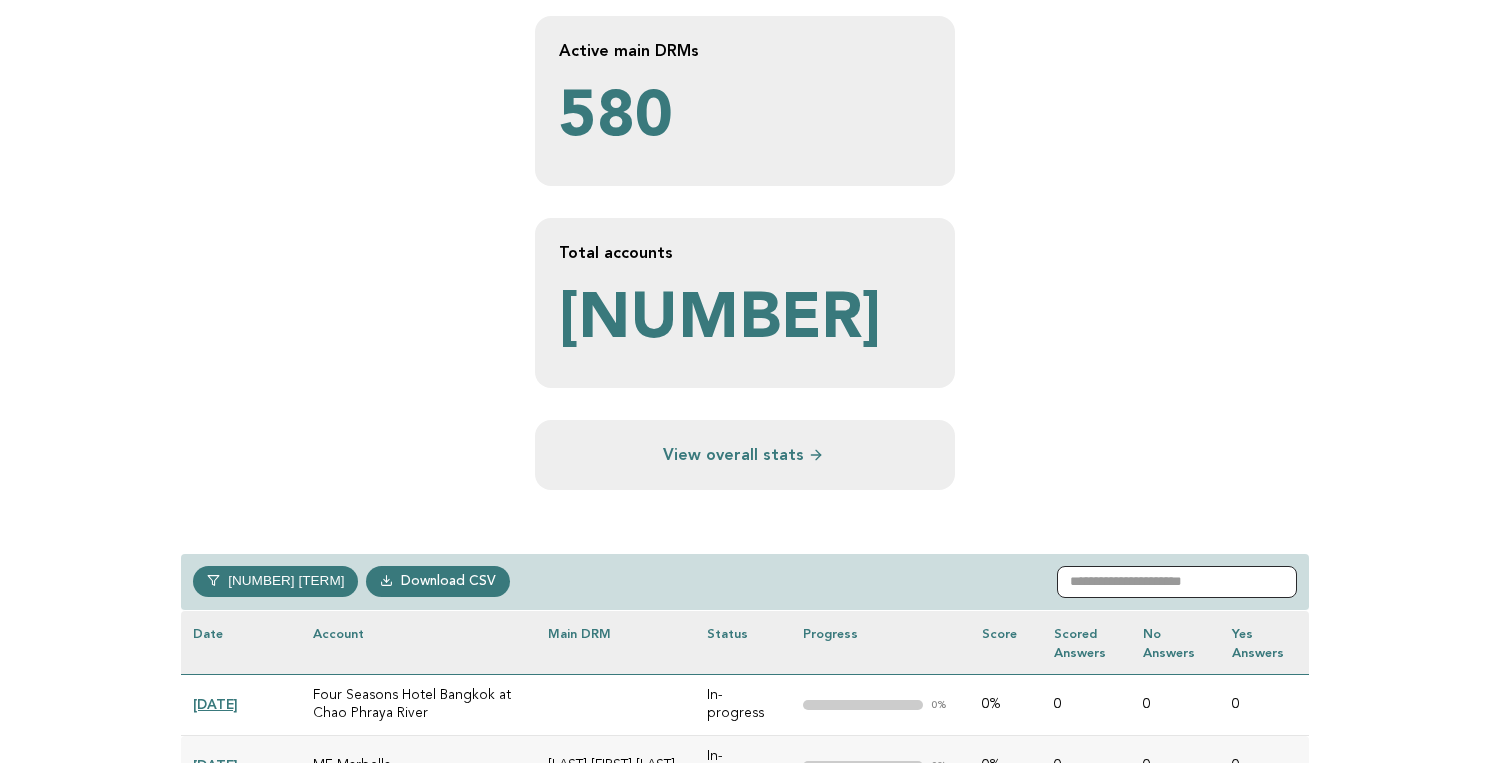 click at bounding box center (1177, 582) 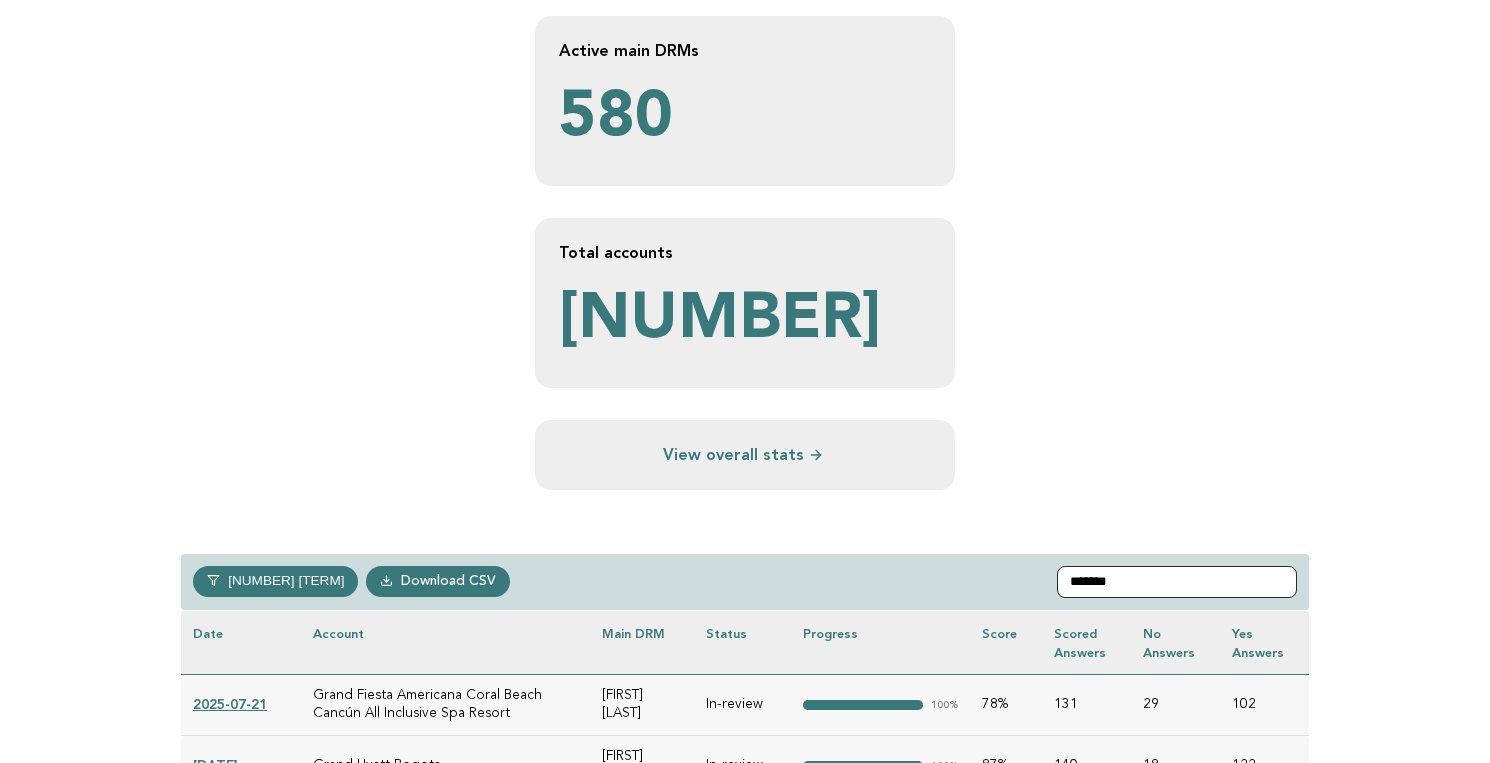 scroll, scrollTop: 647, scrollLeft: 0, axis: vertical 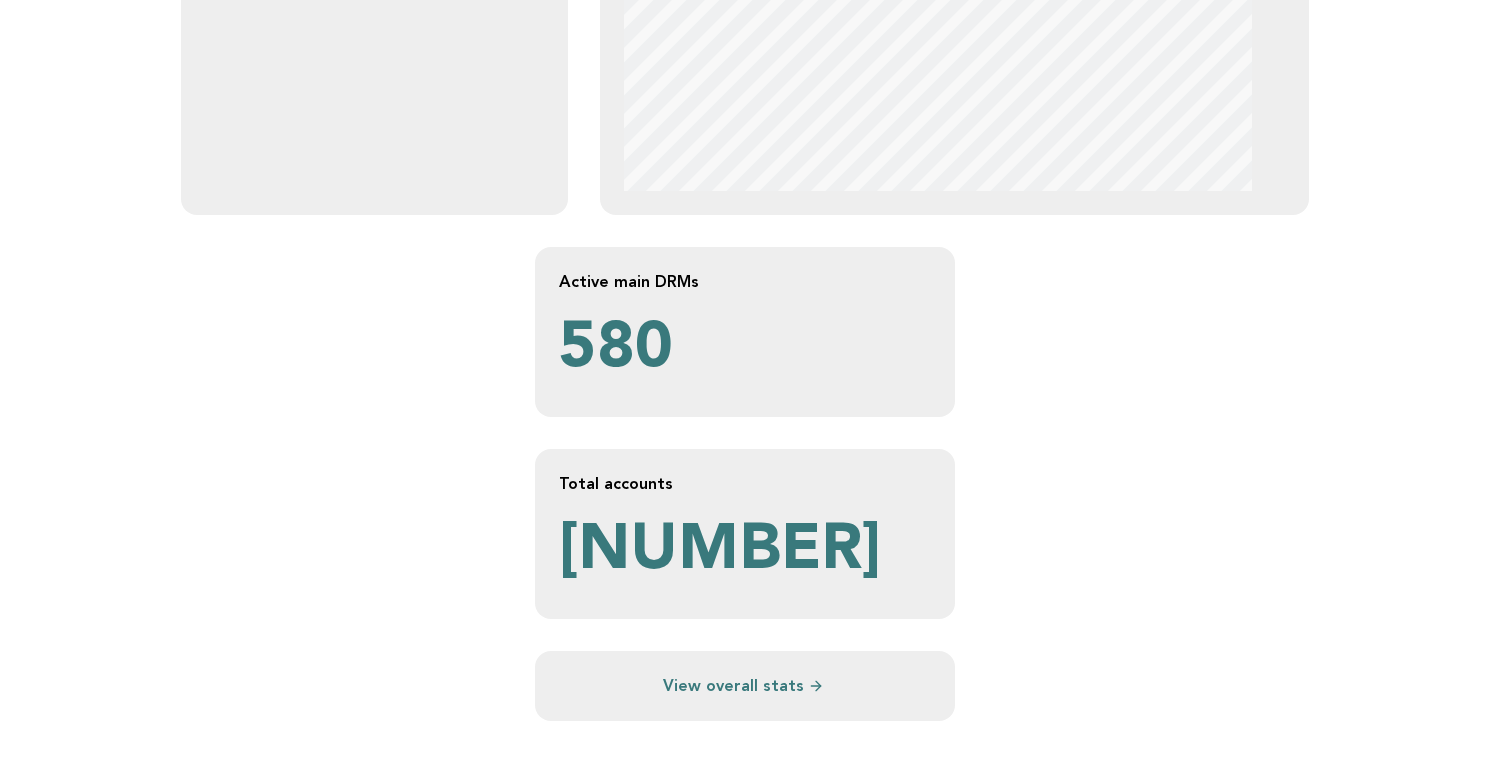 type on "**********" 